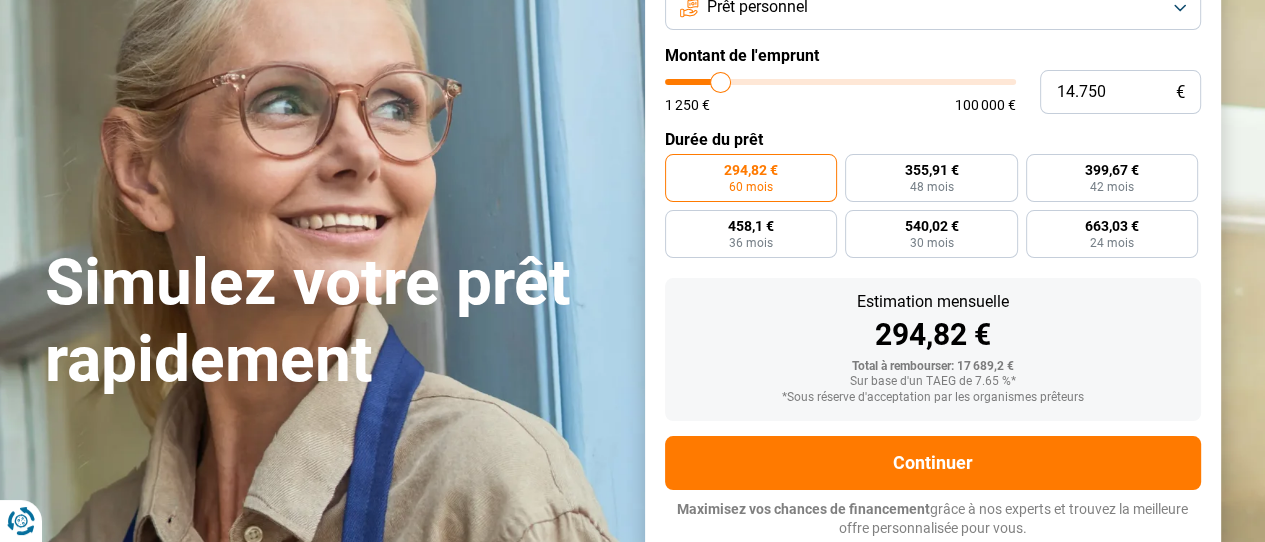 scroll, scrollTop: 197, scrollLeft: 0, axis: vertical 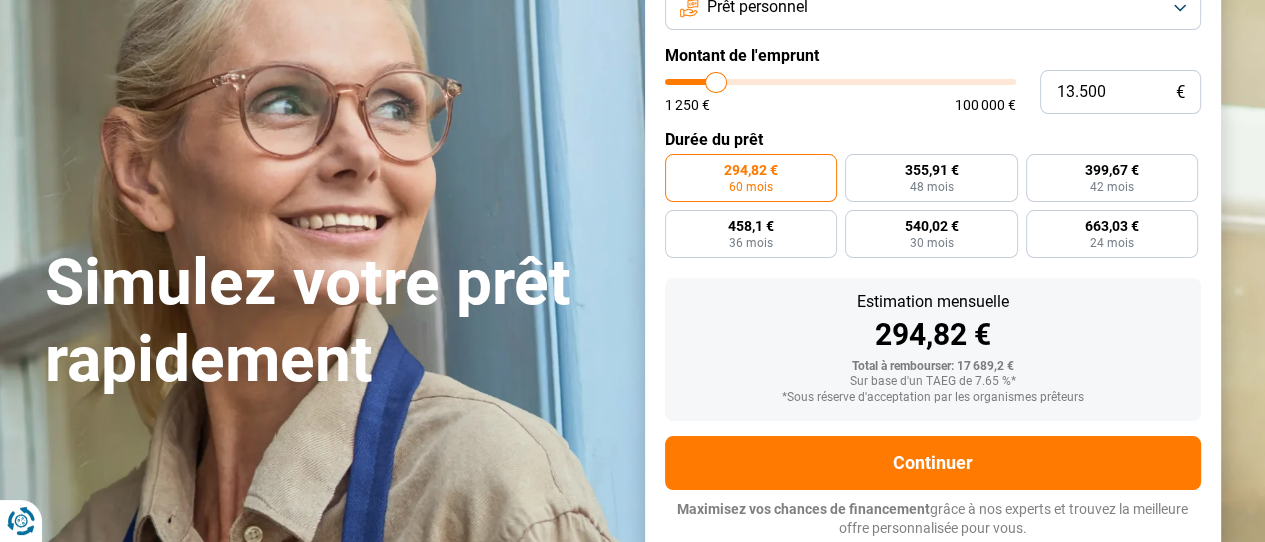 type on "13.250" 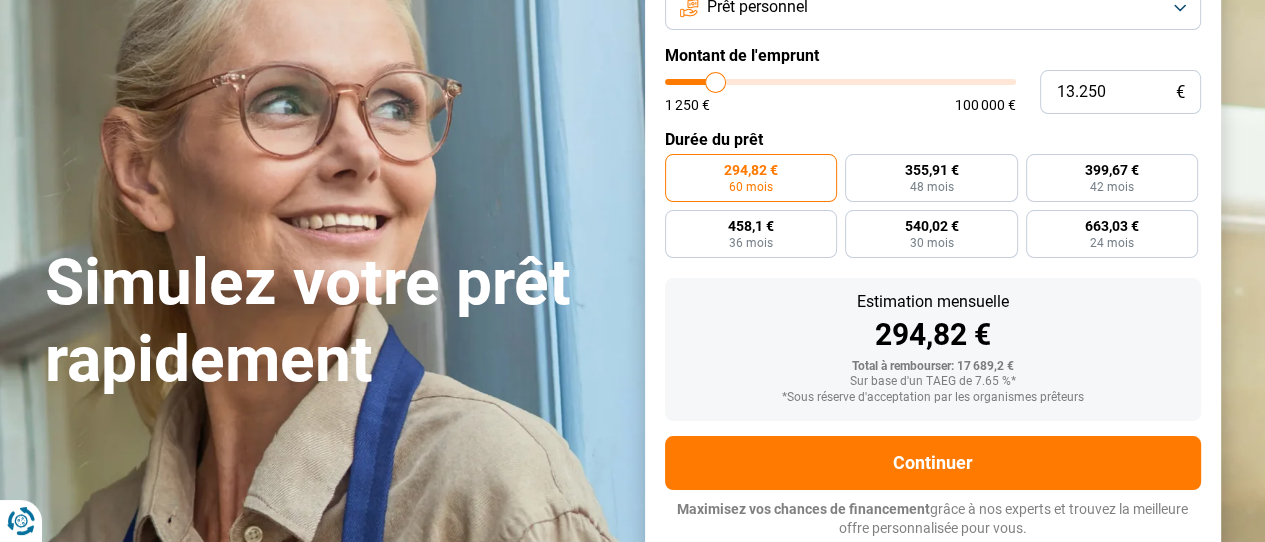 type on "13.000" 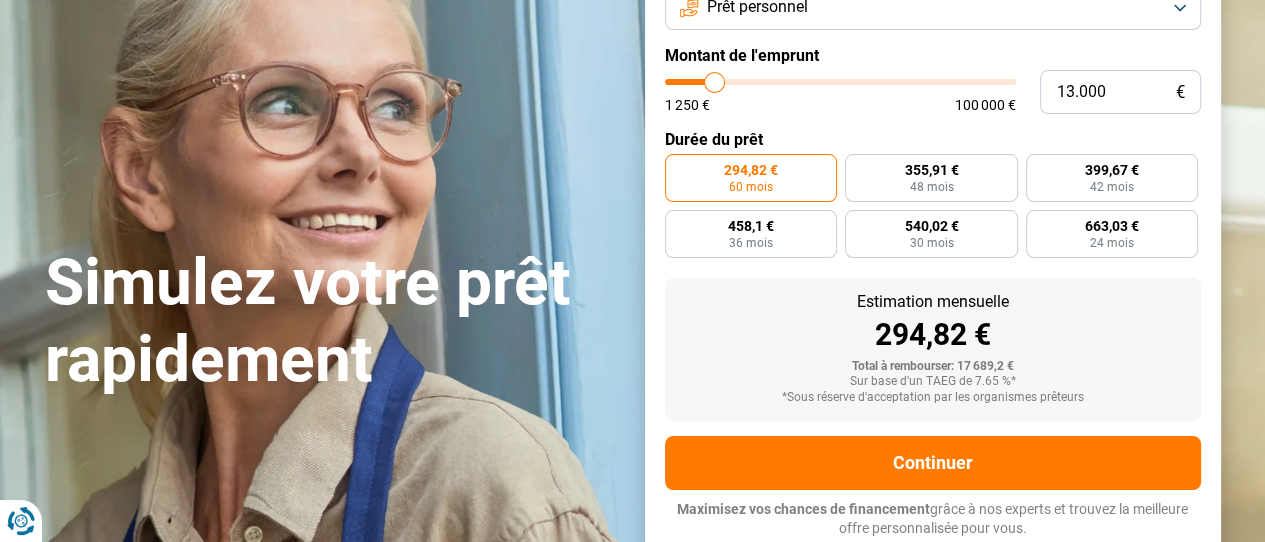 type on "12.750" 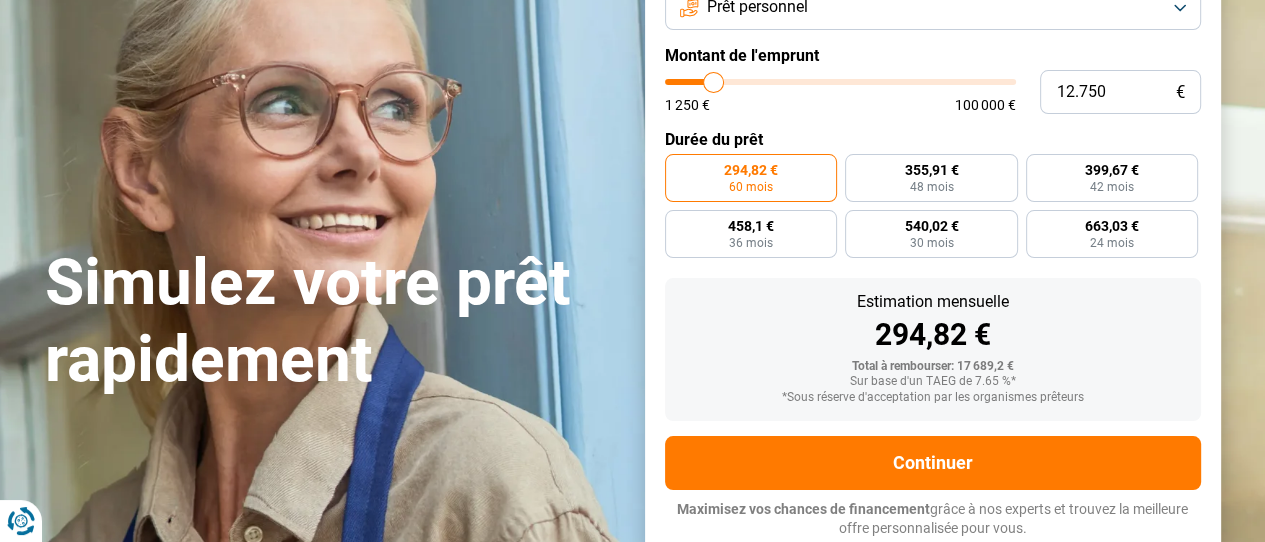 type on "12.500" 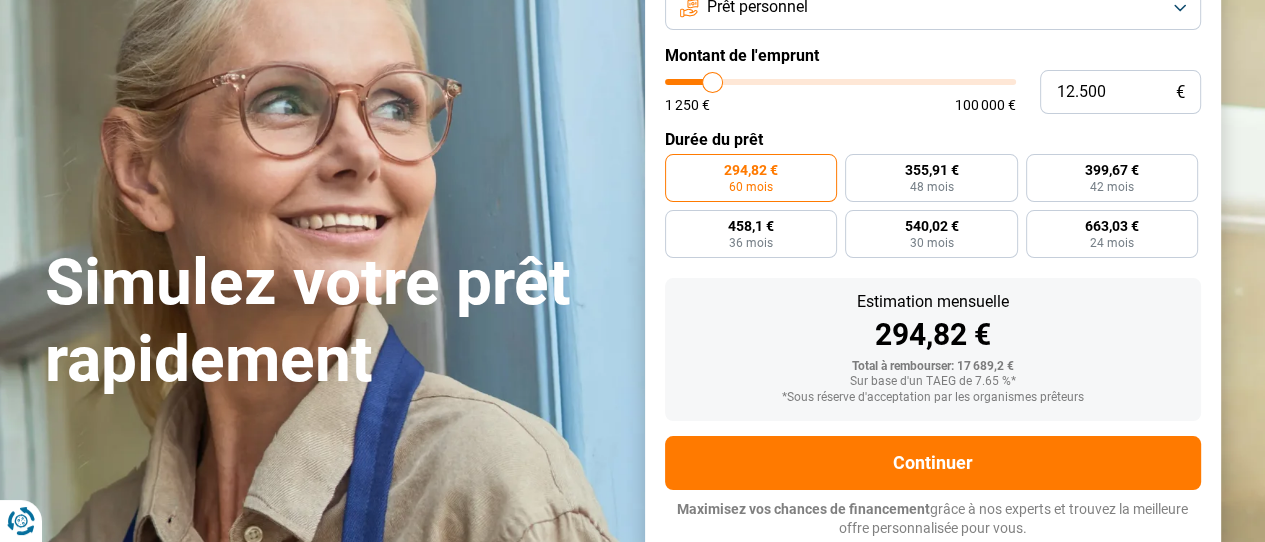 type on "12.250" 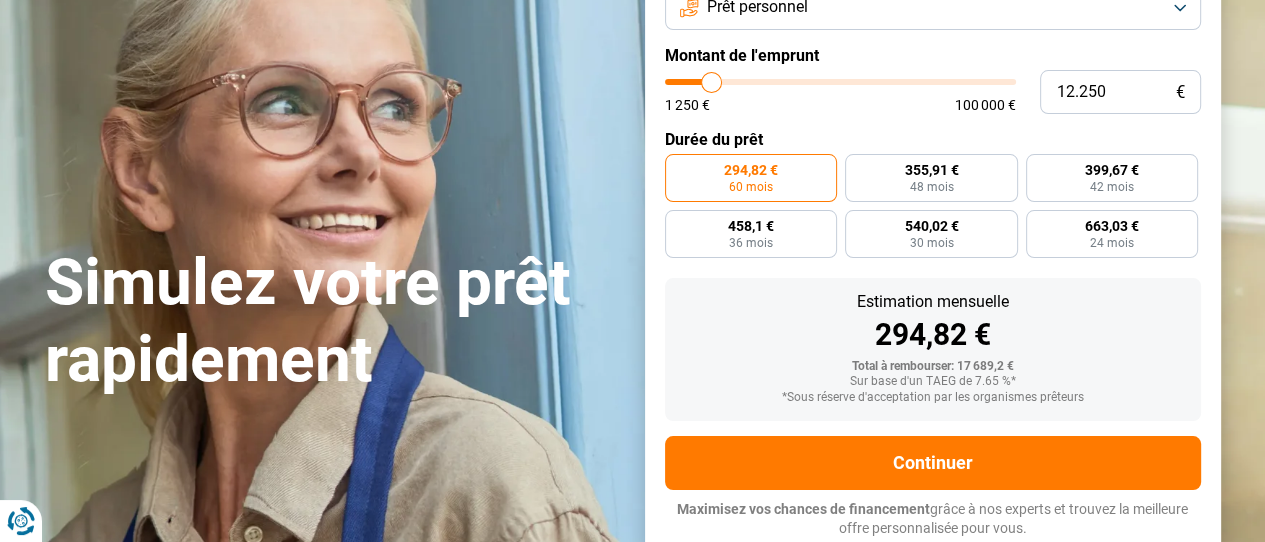 type on "12.000" 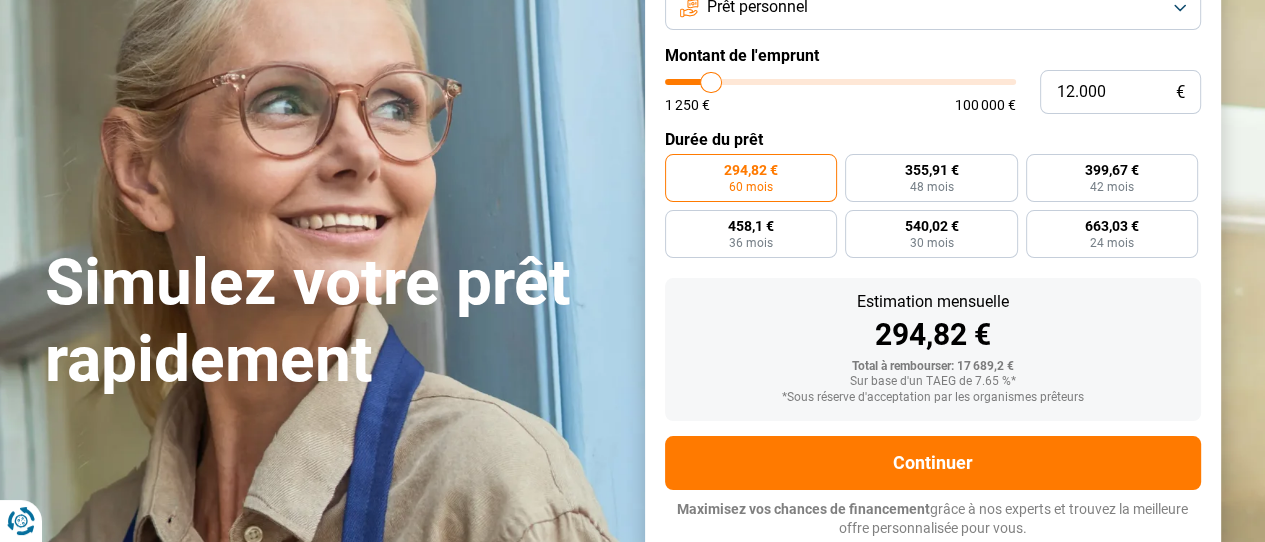 type on "11.750" 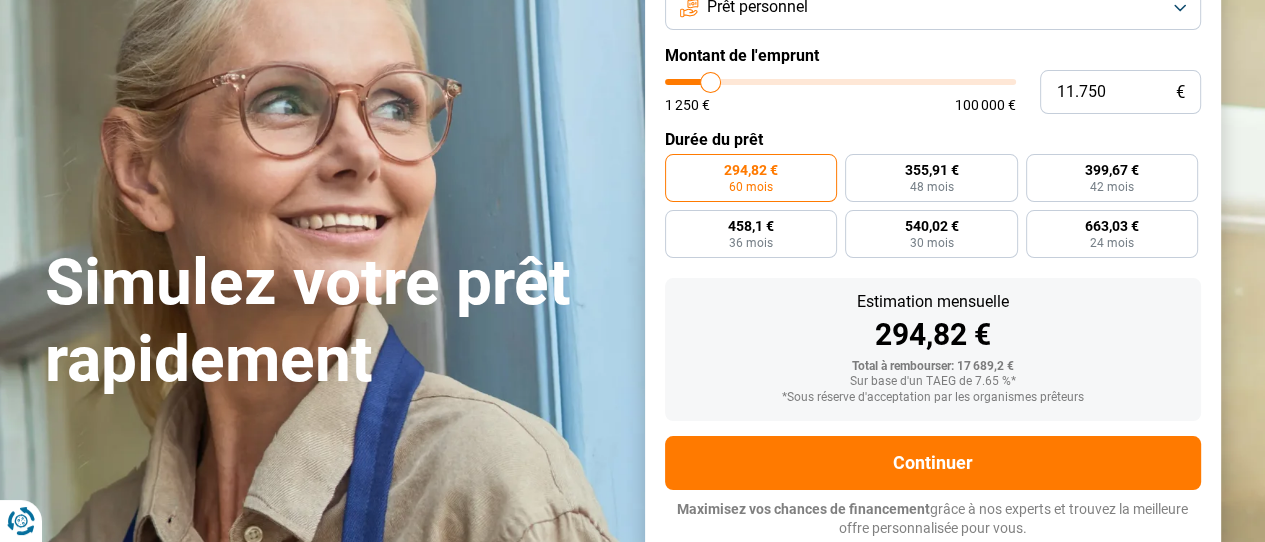 type on "11.500" 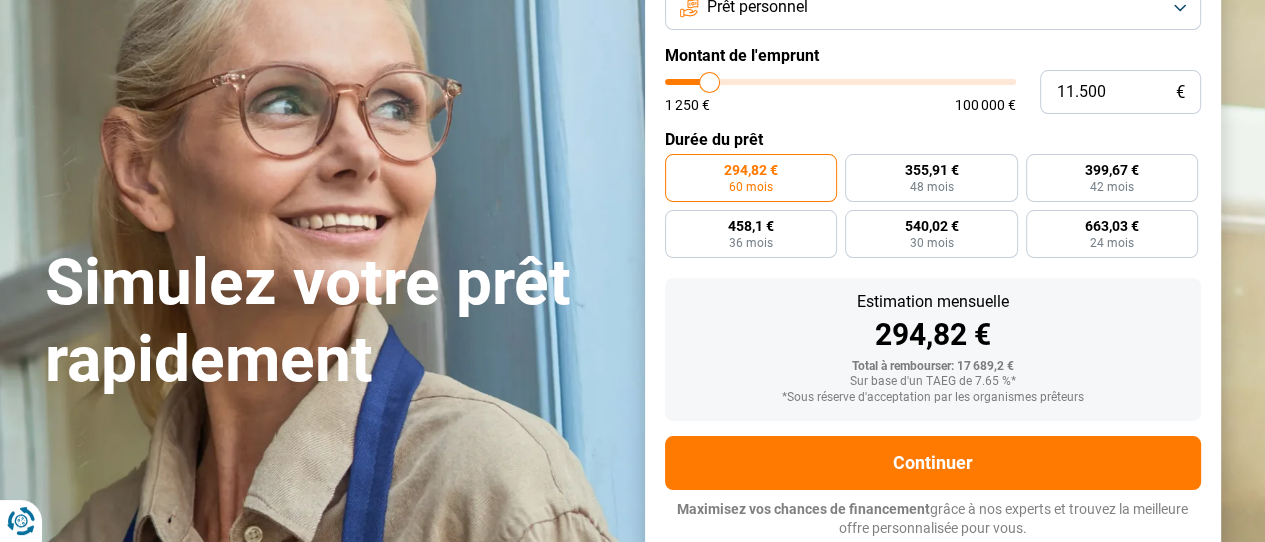 type on "11.250" 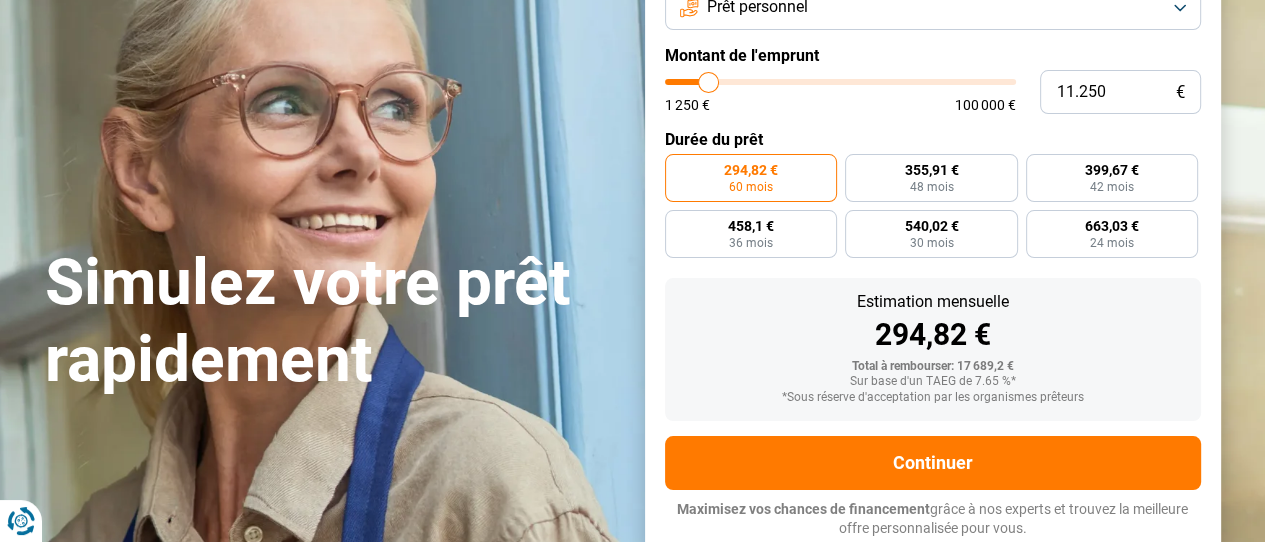 type on "11.000" 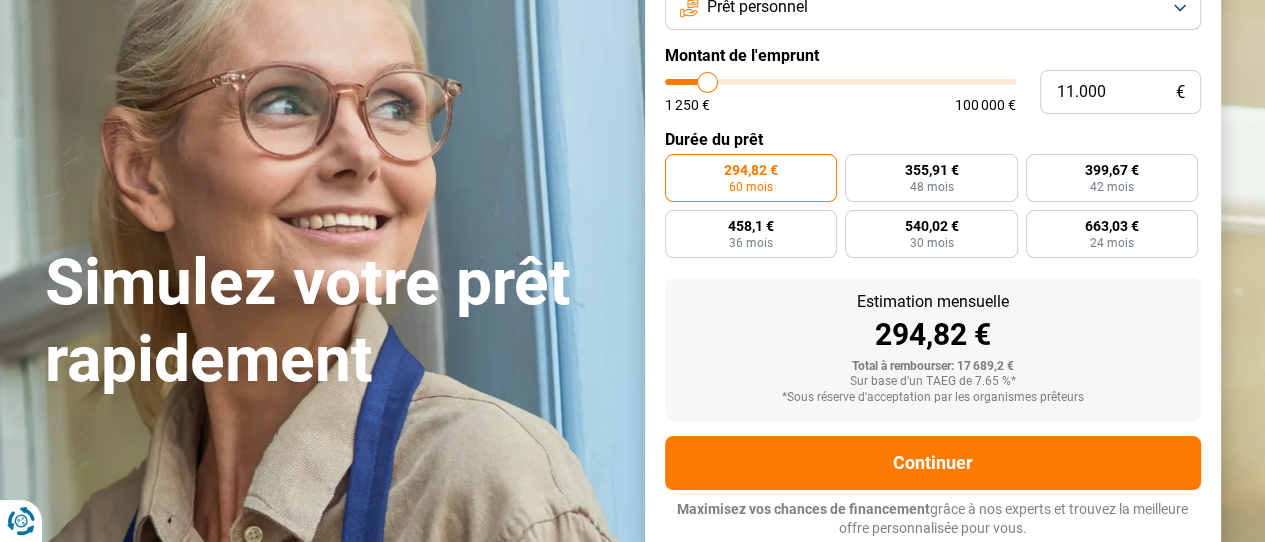 type on "10.750" 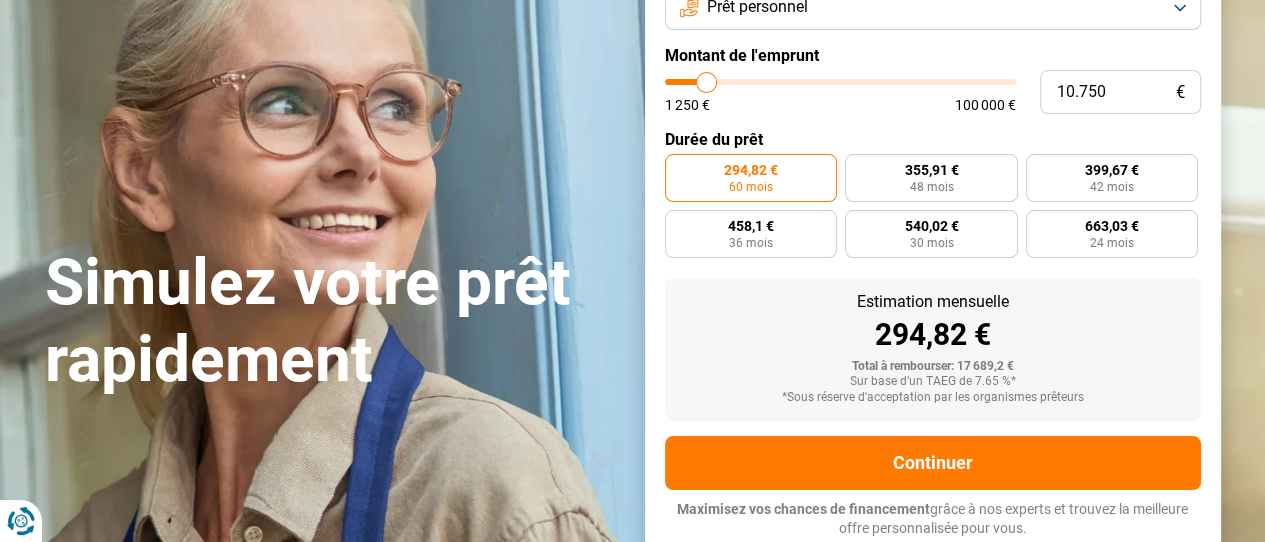 type on "10.500" 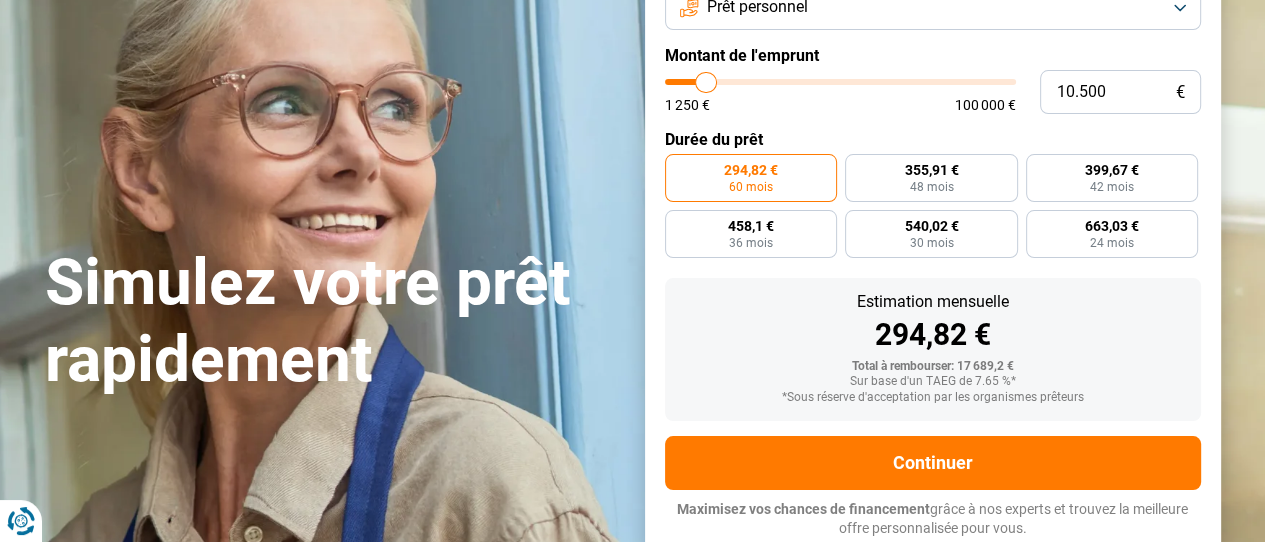 type on "10.250" 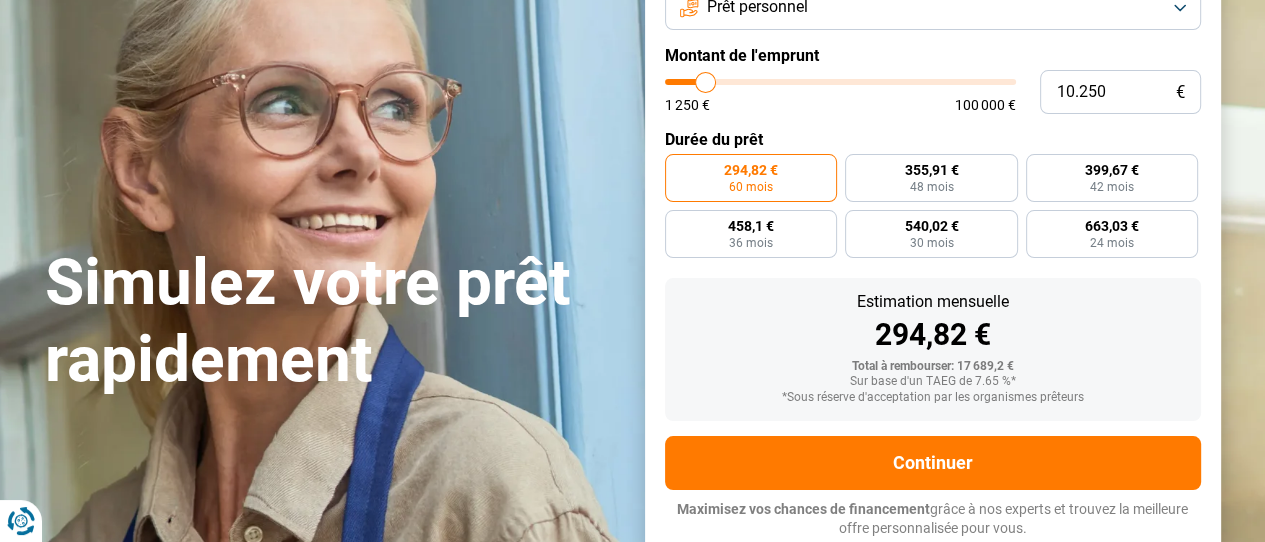 type on "10.000" 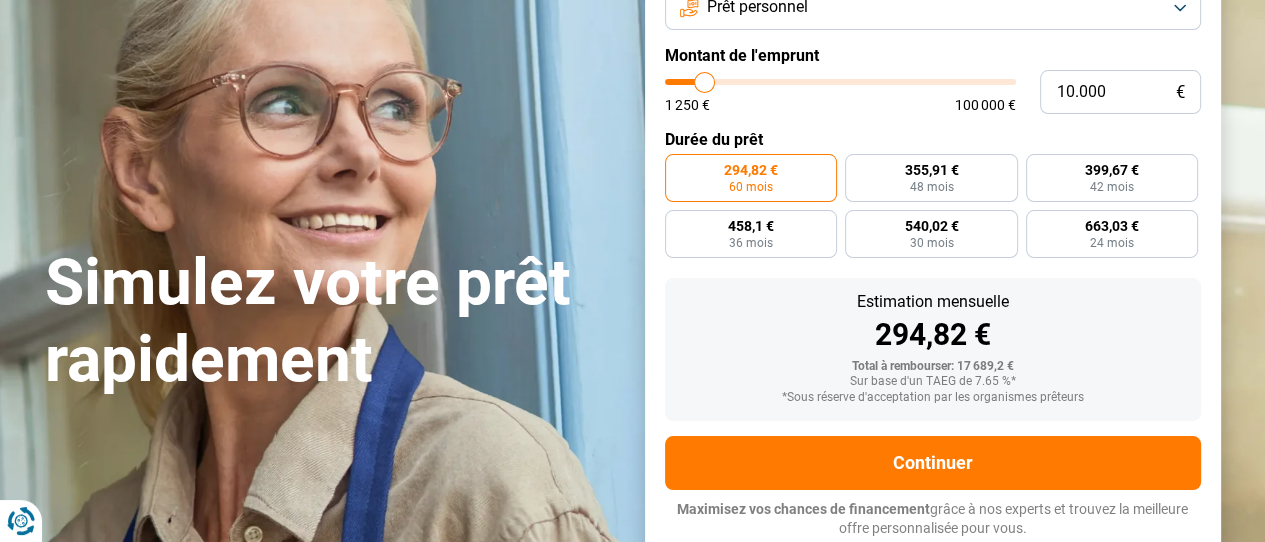 type on "9.750" 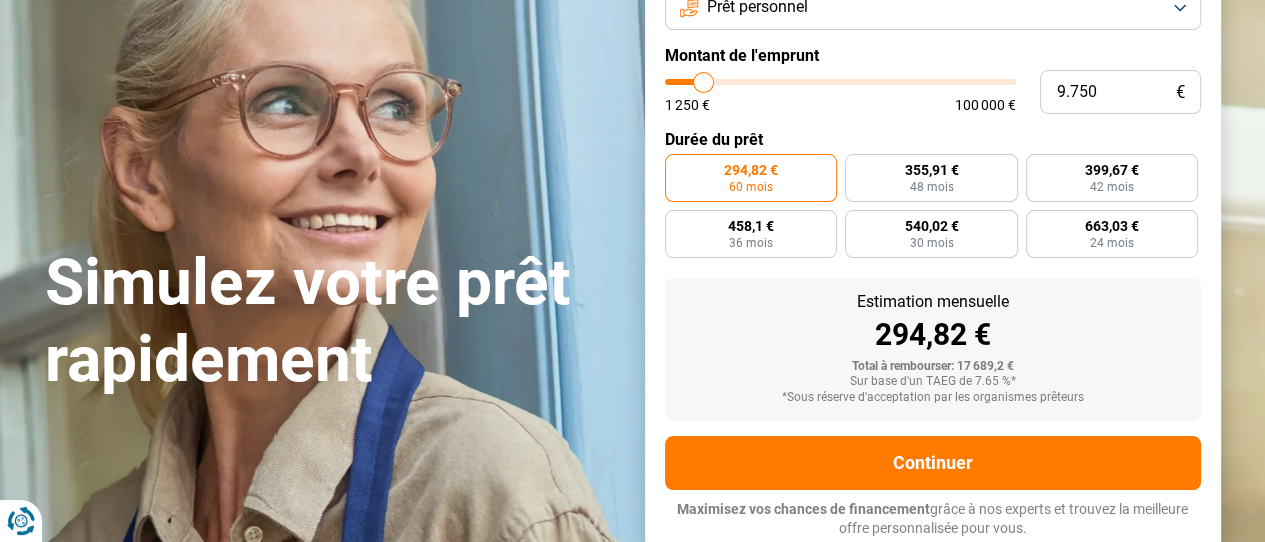 type on "9.500" 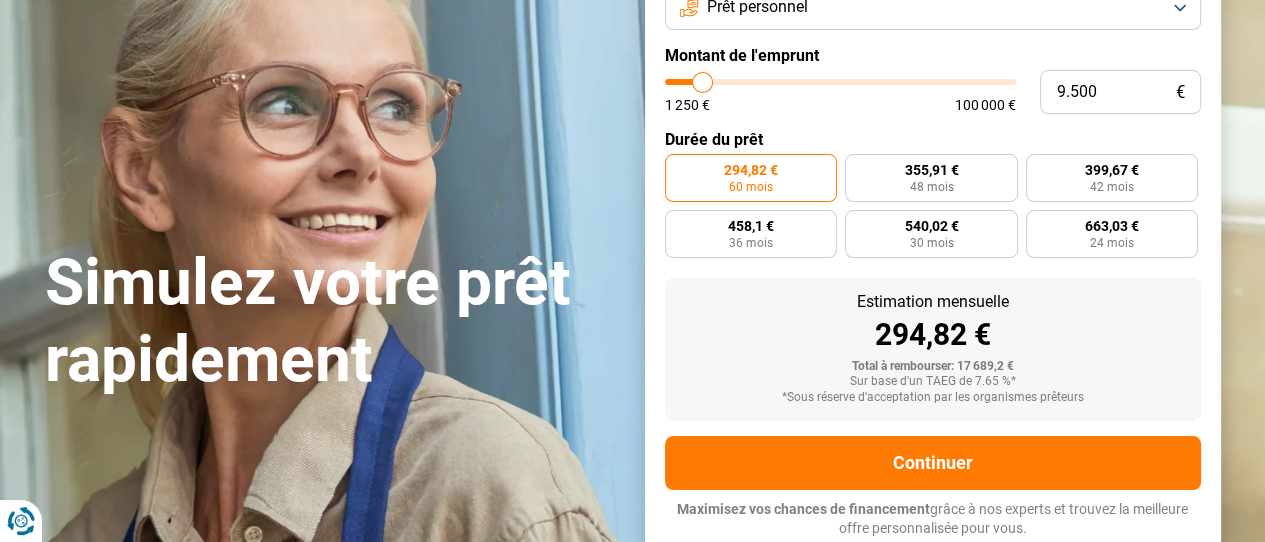 type on "9.250" 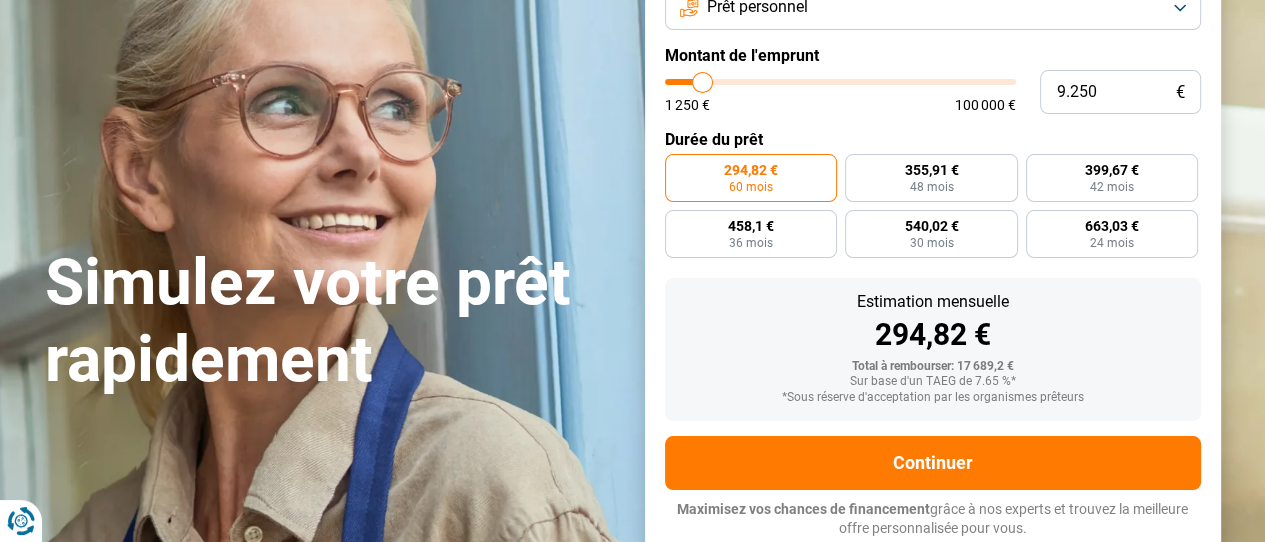 type on "9250" 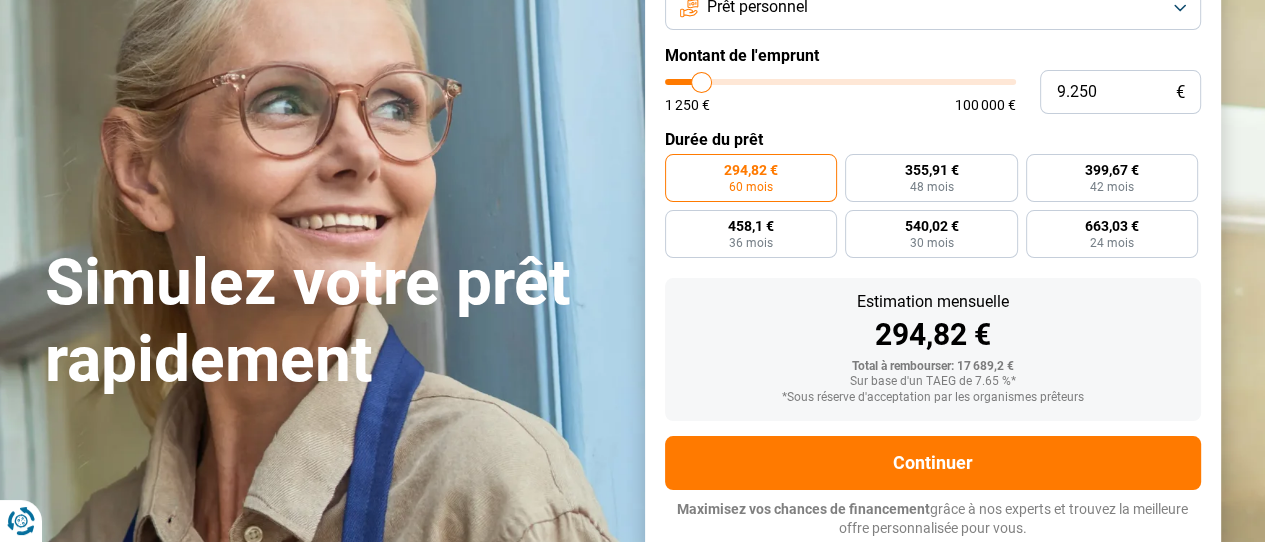 type on "9.000" 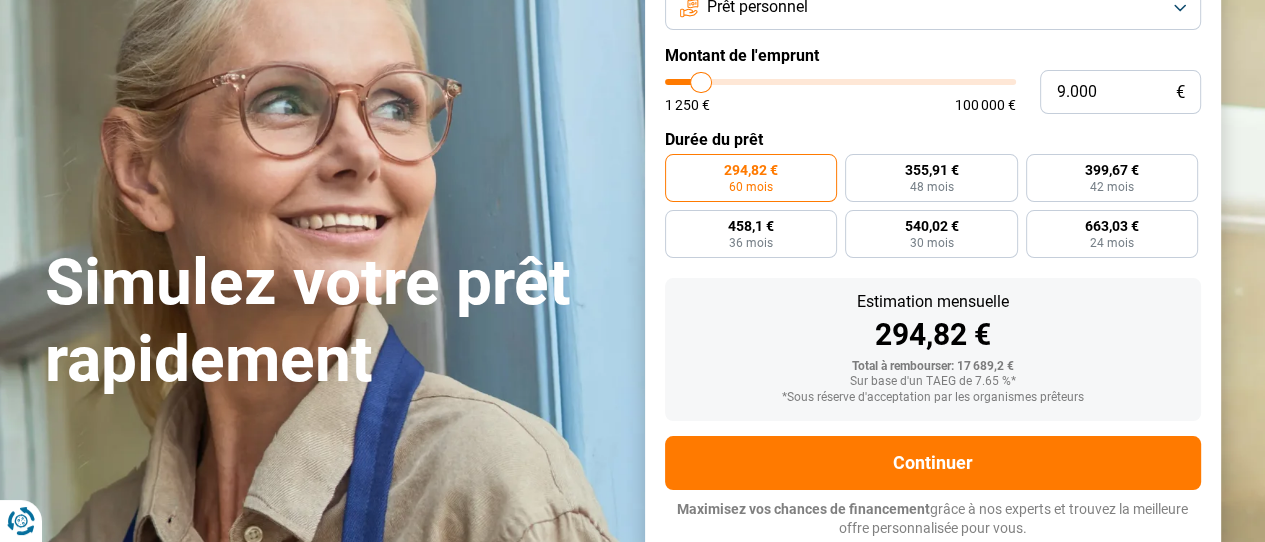 type on "8.750" 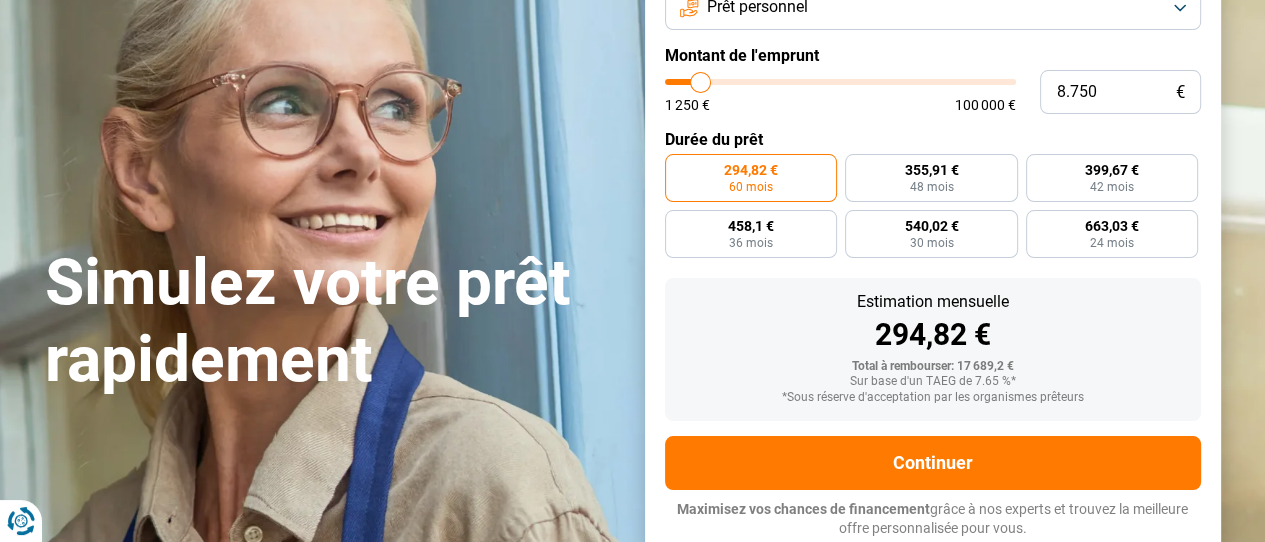type on "8.500" 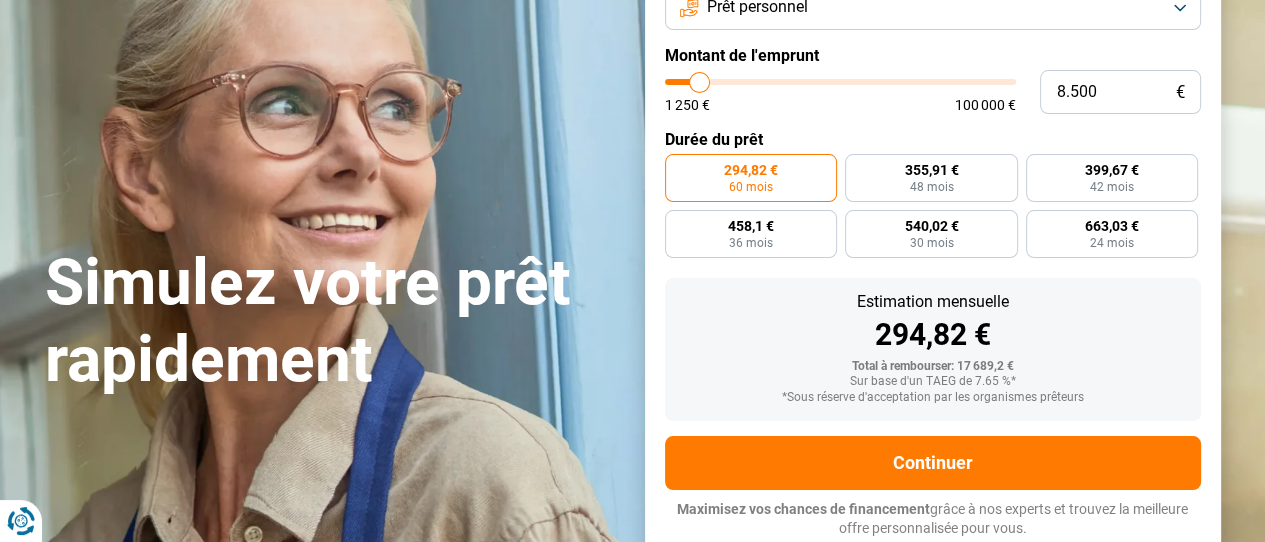 type on "8.250" 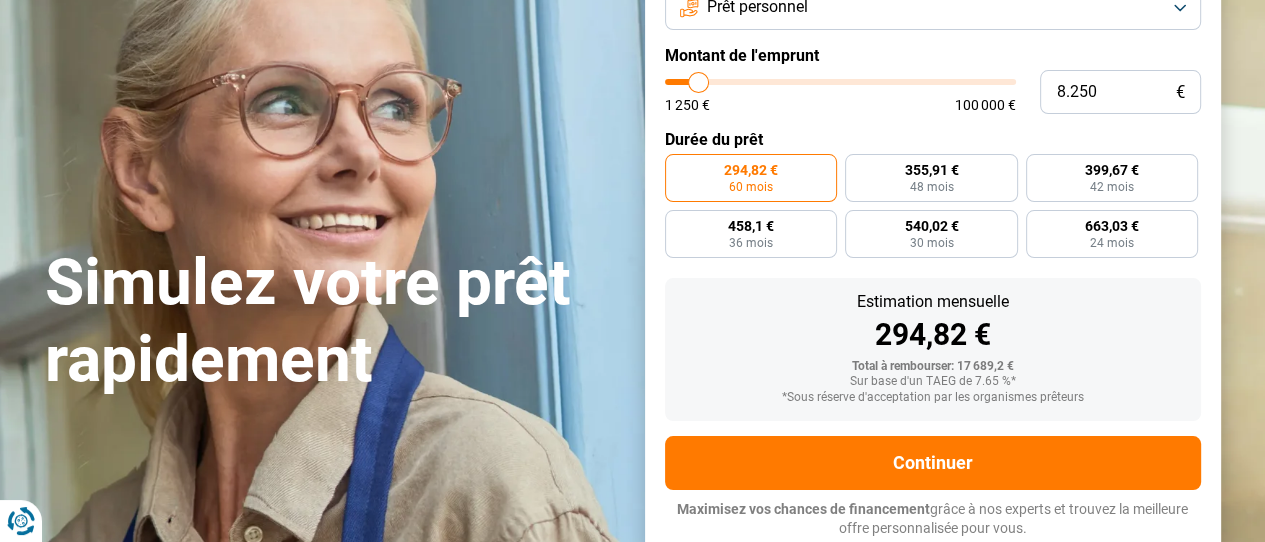 type on "8.000" 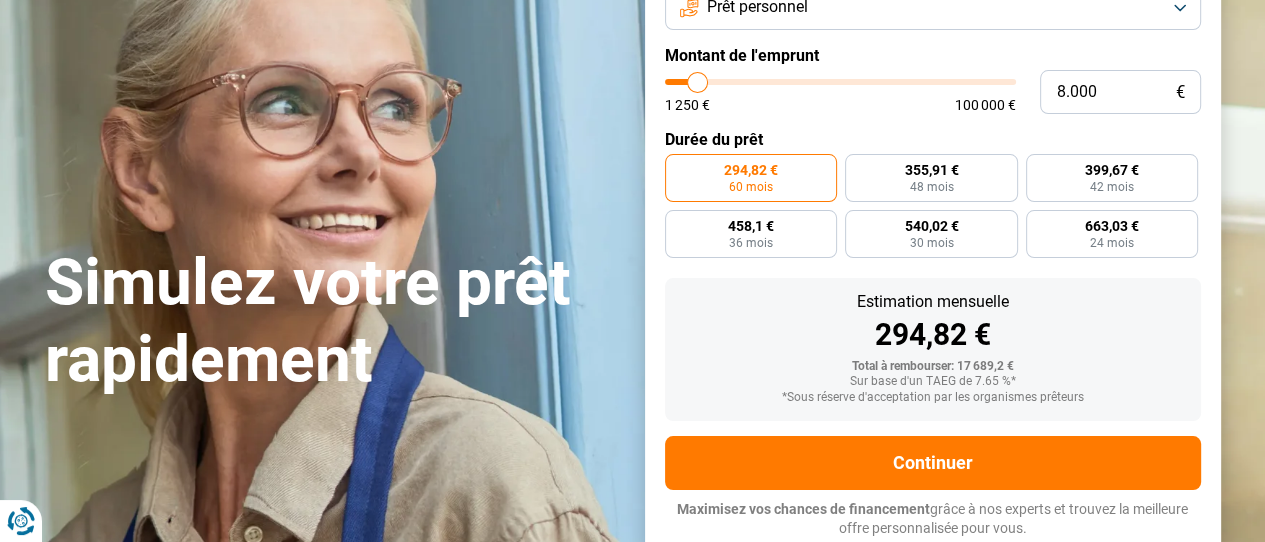 type on "7.750" 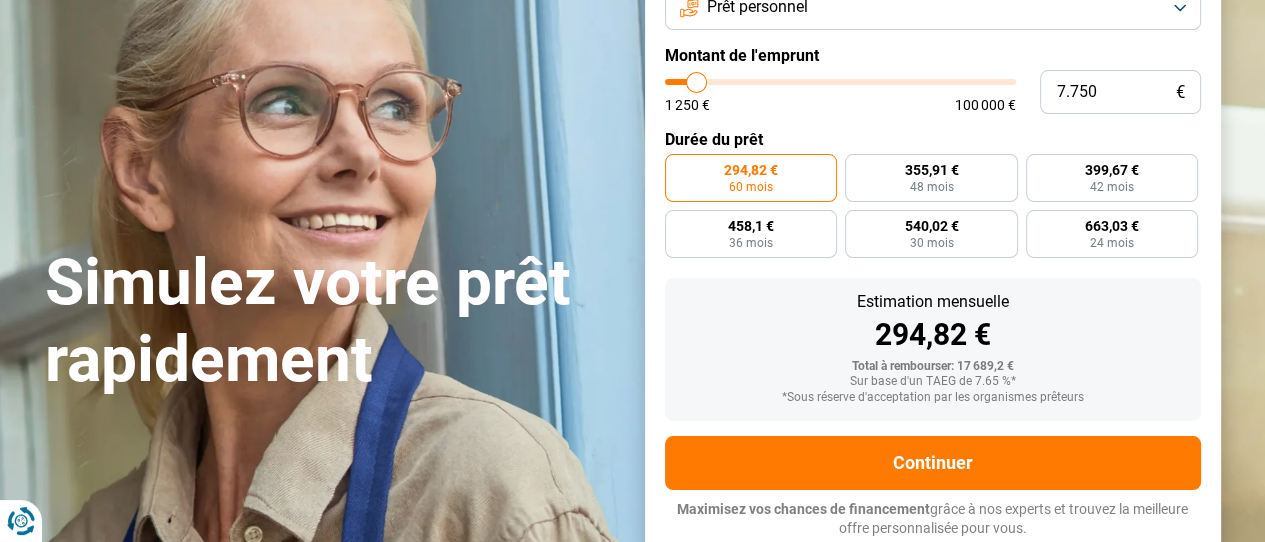 type on "7.500" 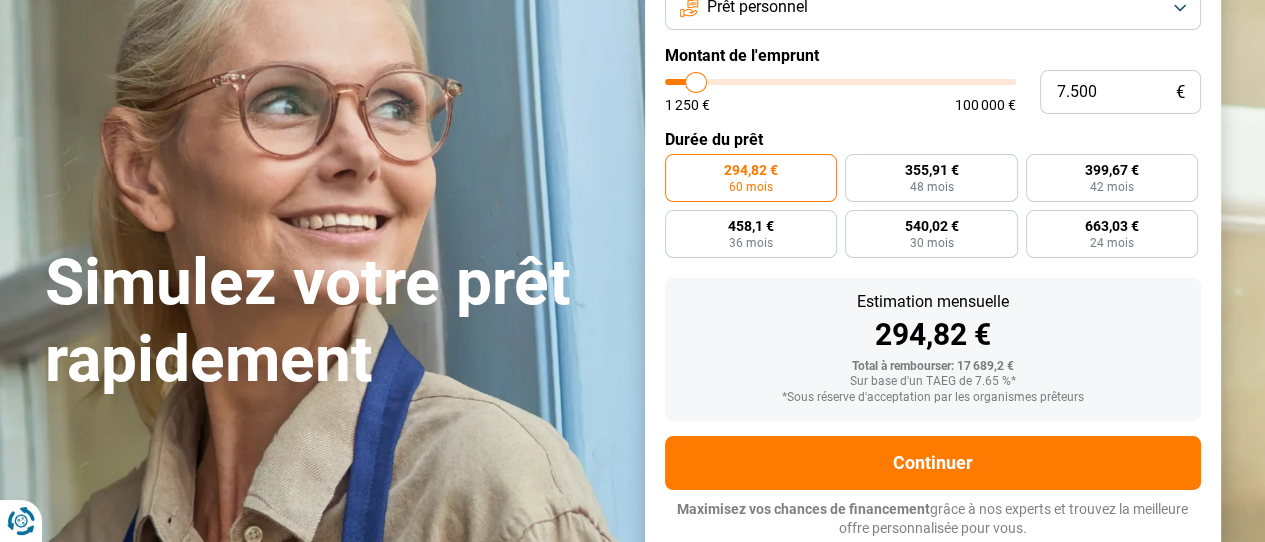 type on "7.750" 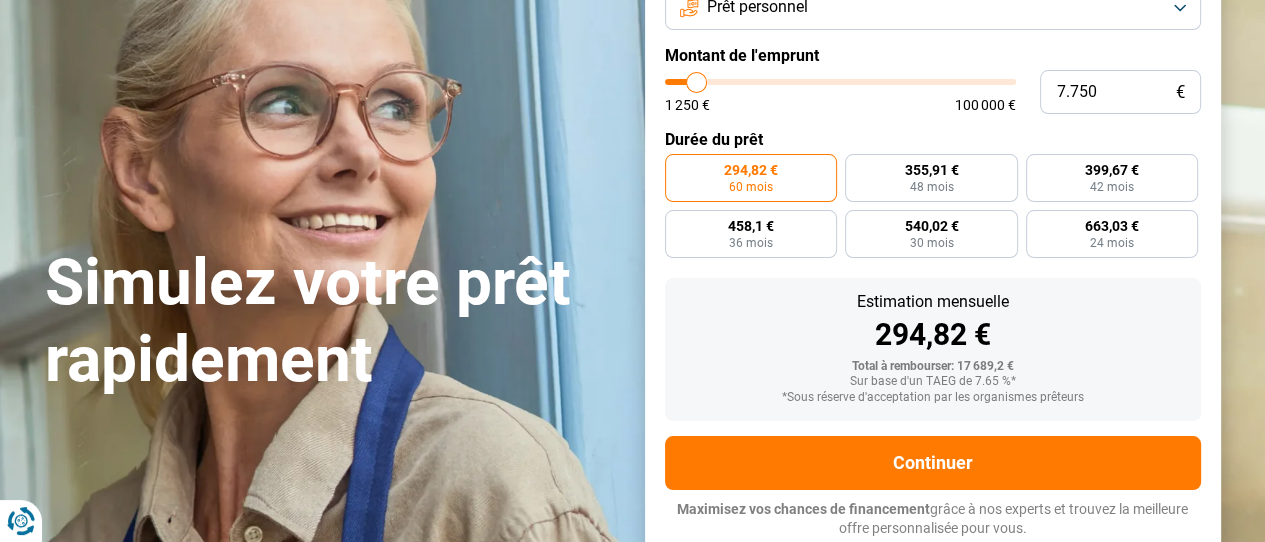 type on "7.500" 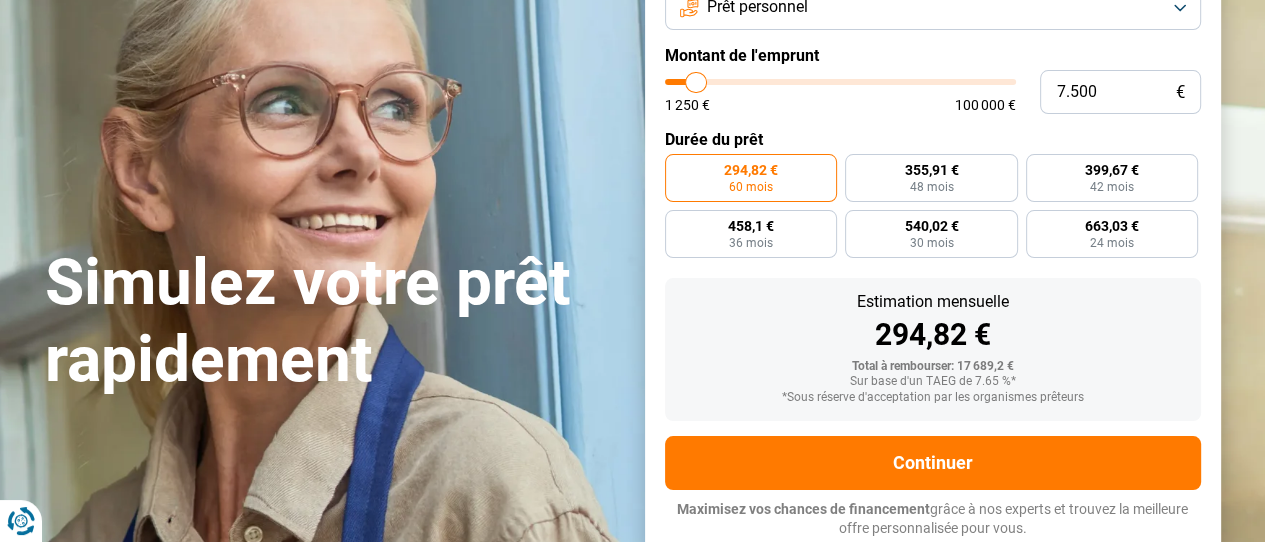 drag, startPoint x: 717, startPoint y: 82, endPoint x: 696, endPoint y: 84, distance: 21.095022 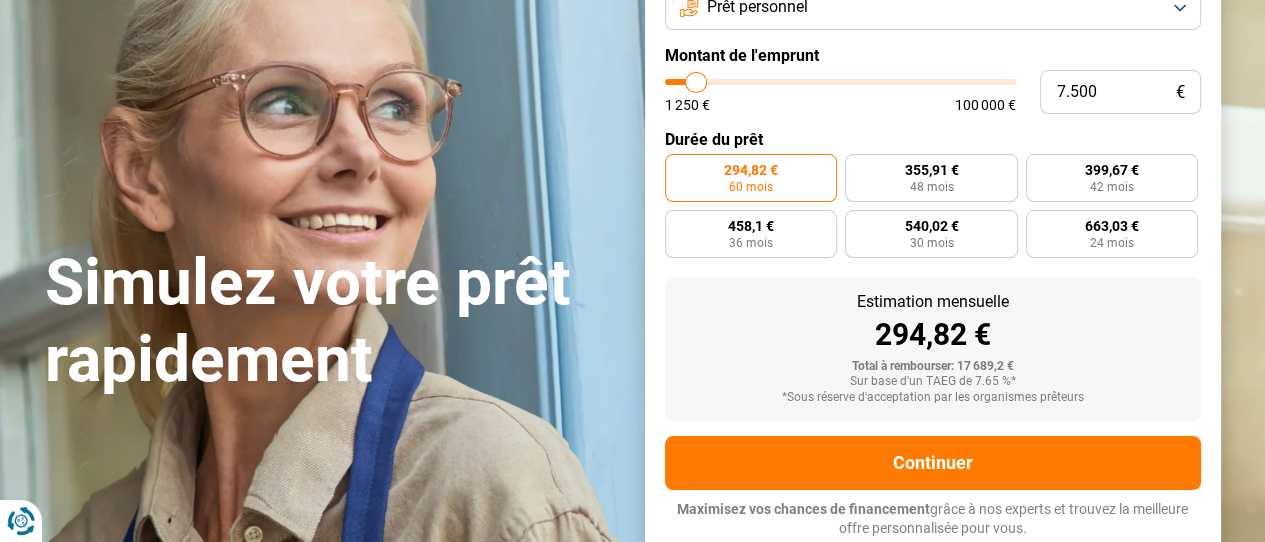 type on "7500" 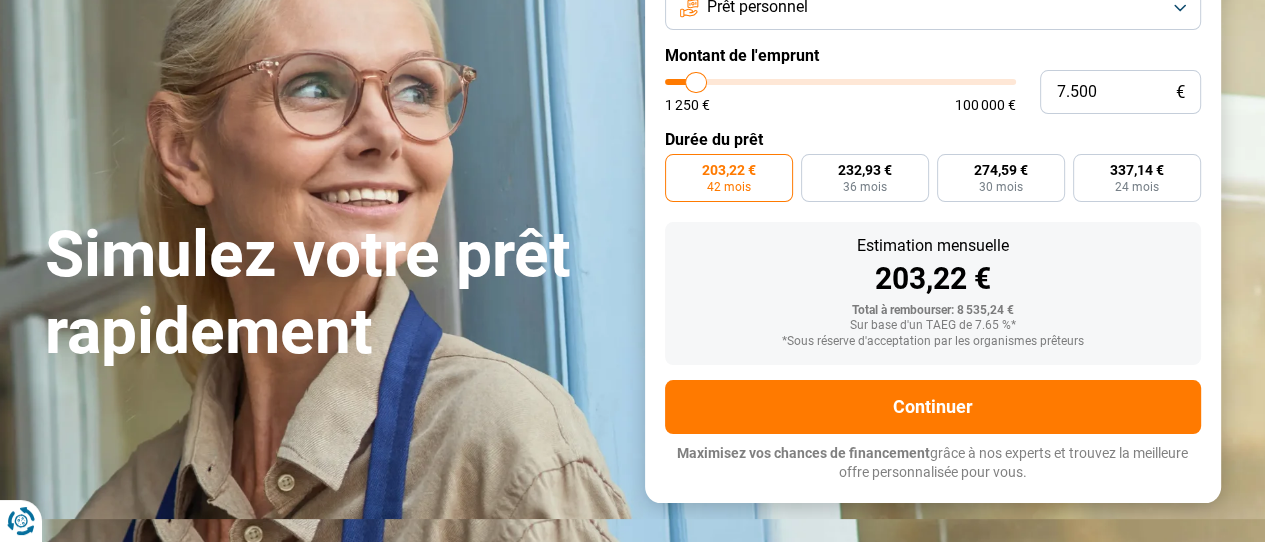 scroll, scrollTop: 141, scrollLeft: 0, axis: vertical 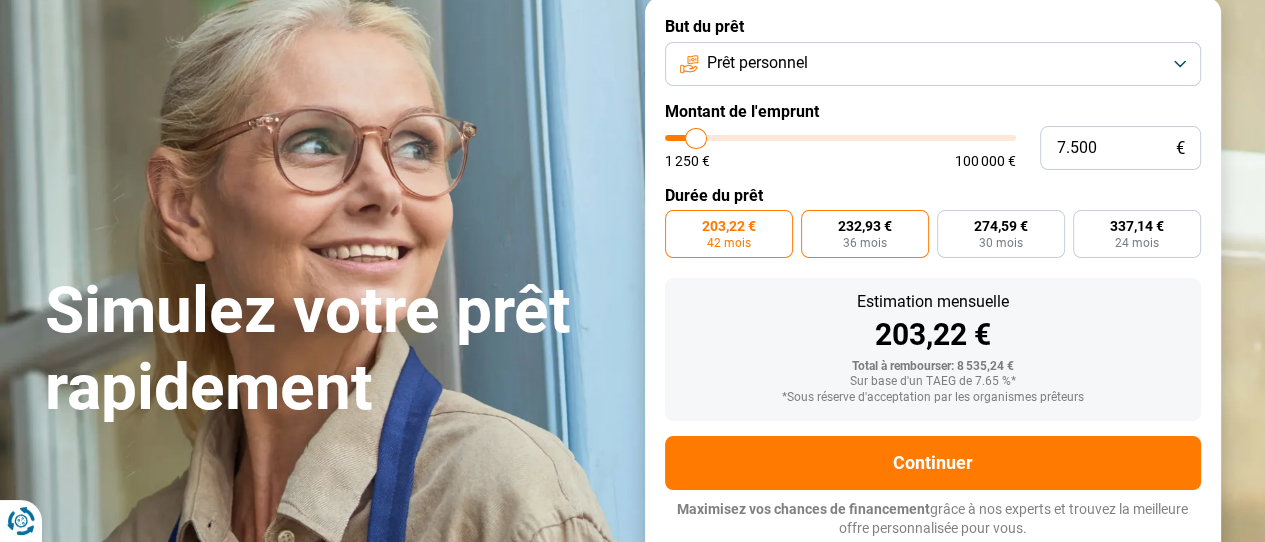 click on "232,93 €" at bounding box center (865, 226) 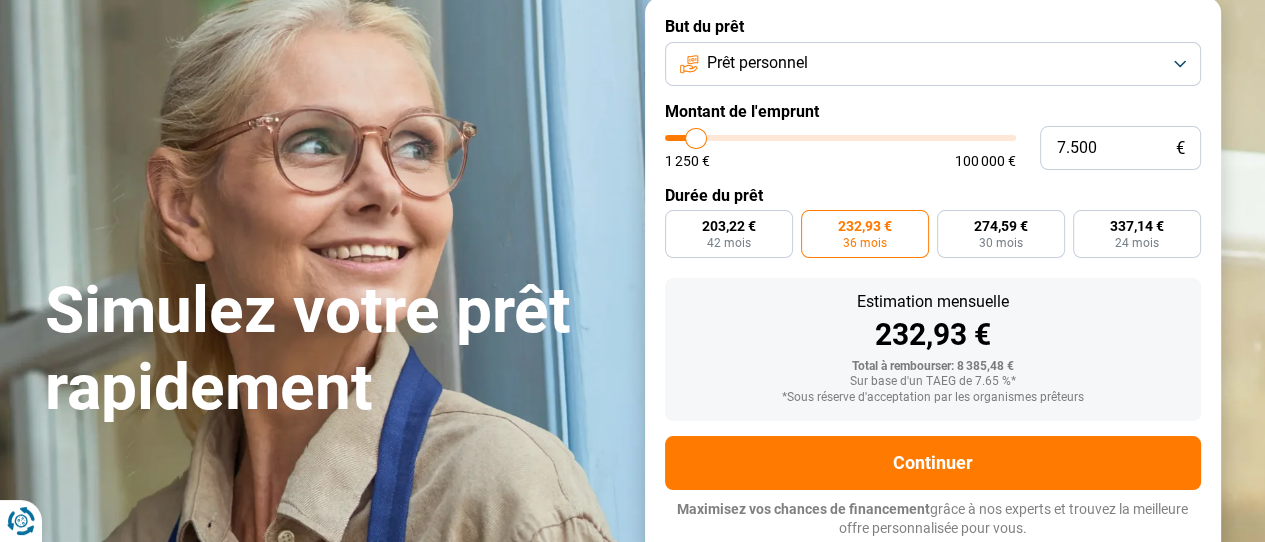 scroll, scrollTop: 615, scrollLeft: 0, axis: vertical 